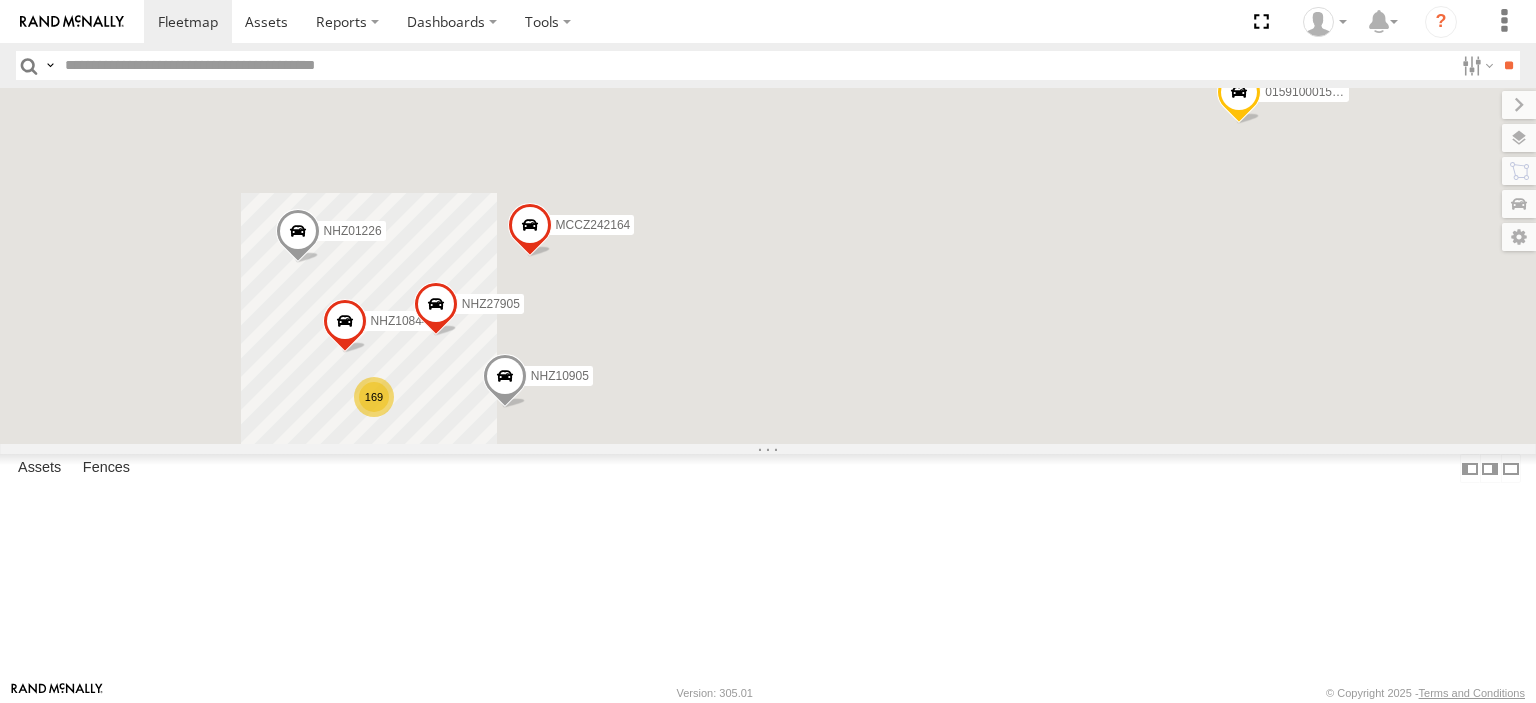 scroll, scrollTop: 0, scrollLeft: 0, axis: both 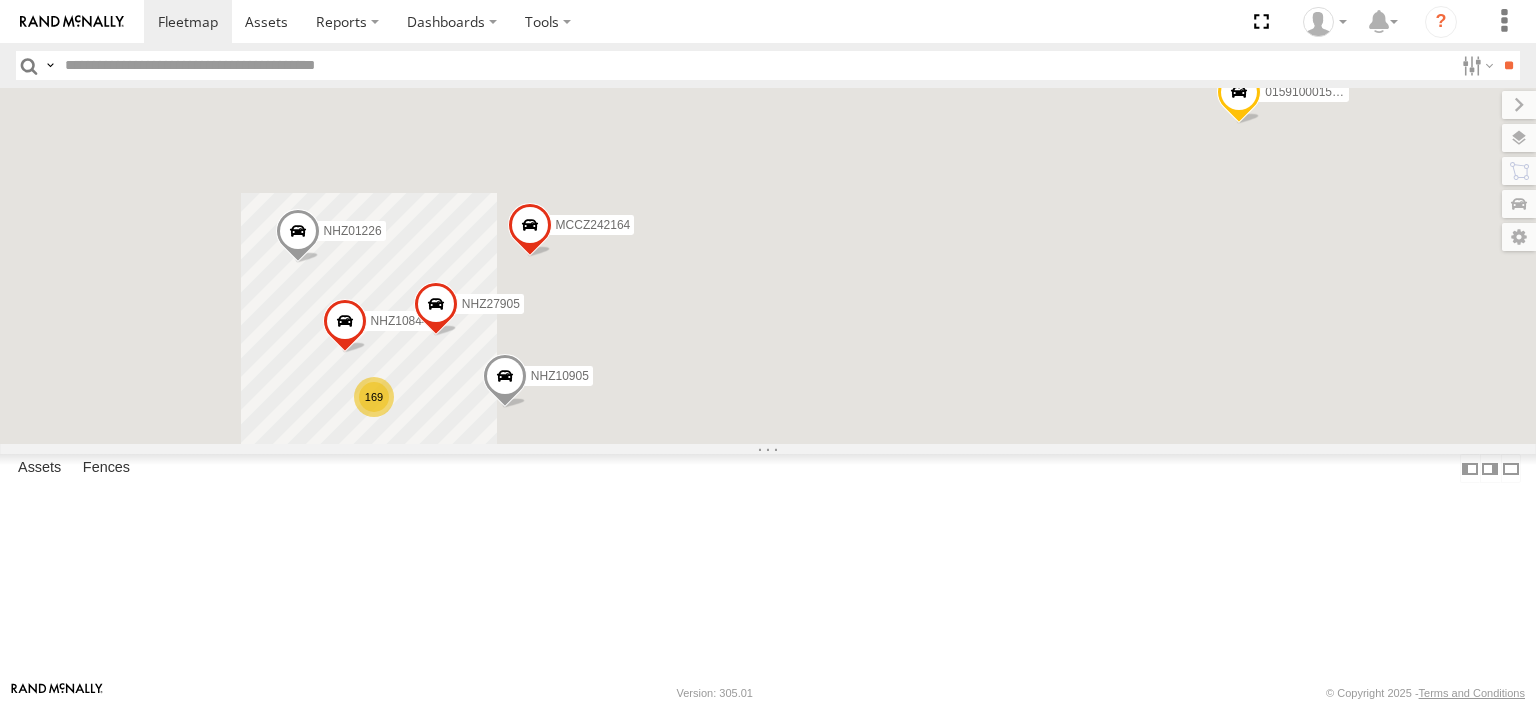 click at bounding box center [755, 65] 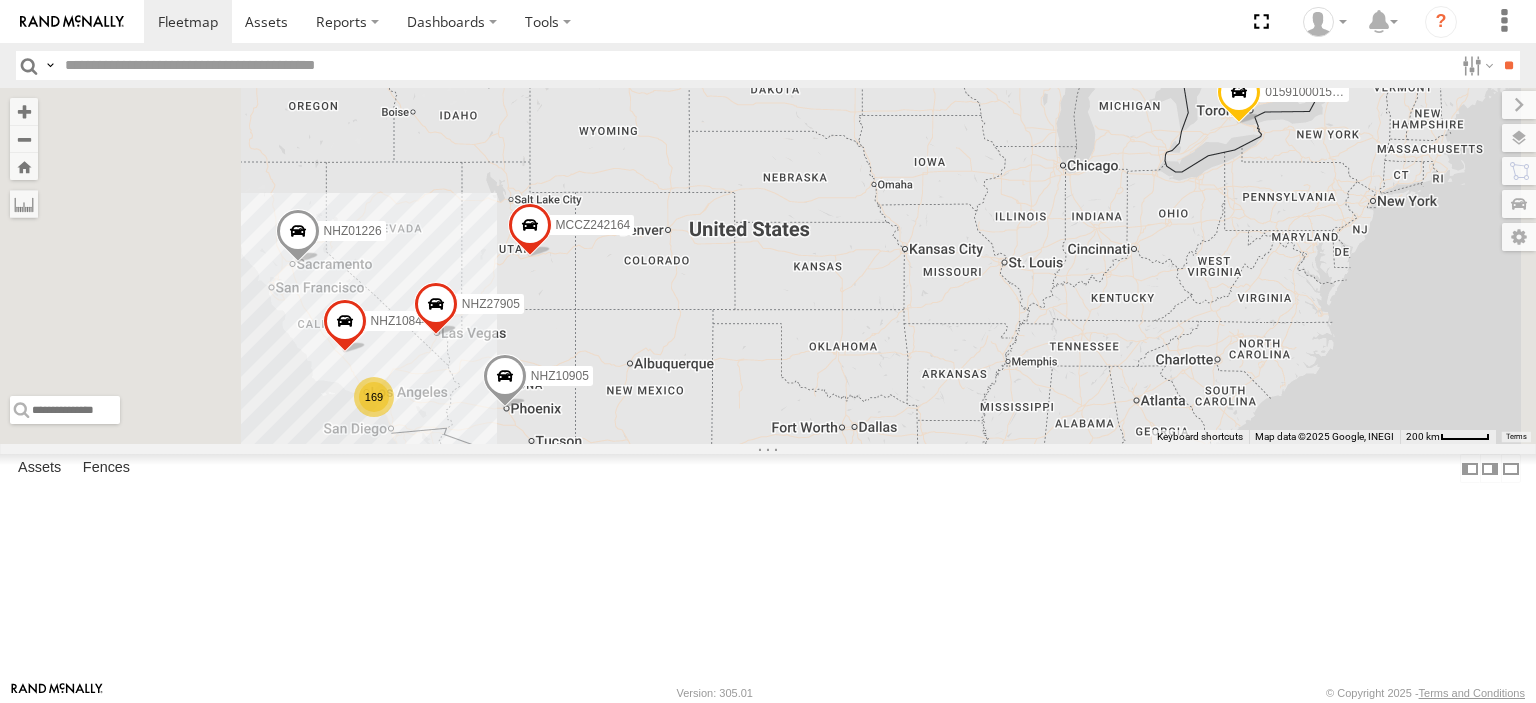 paste on "********" 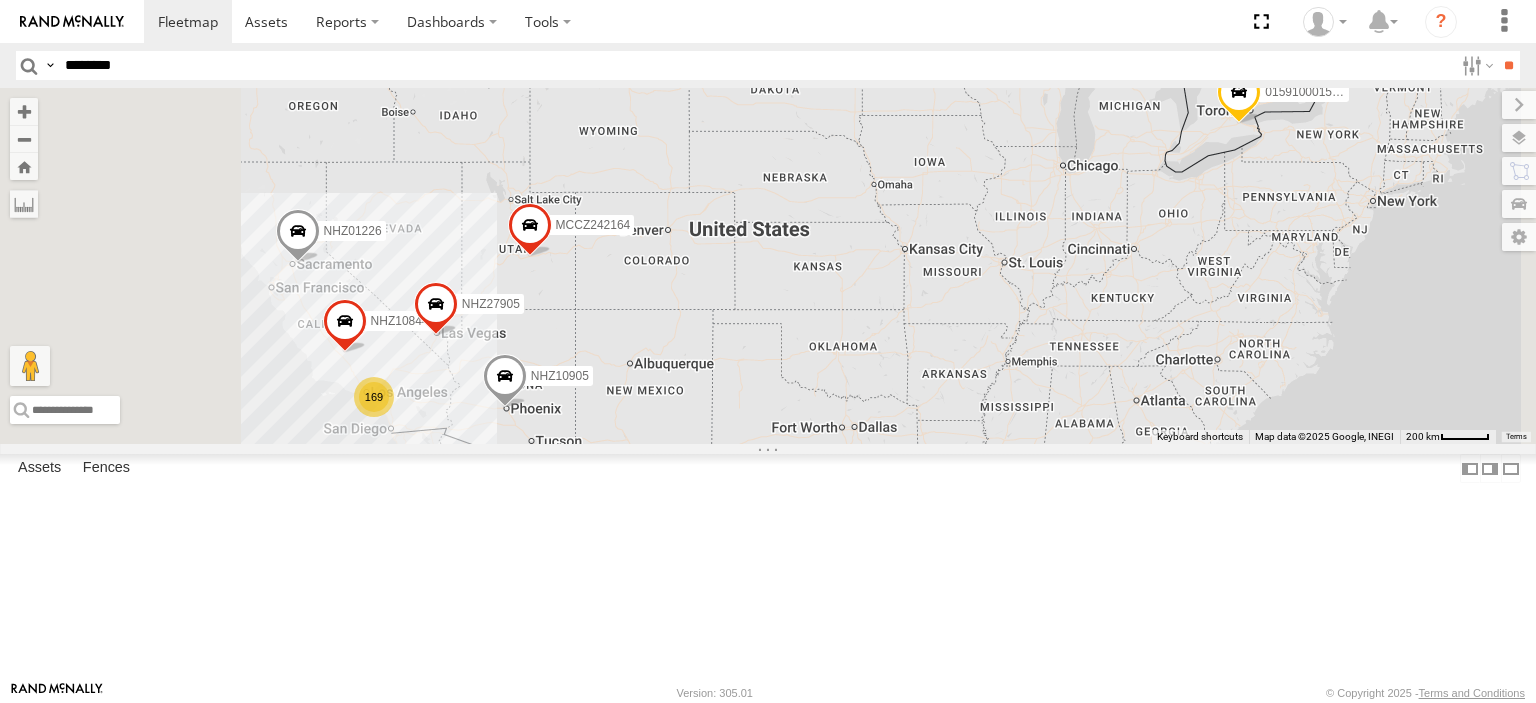 click on "**" at bounding box center [1508, 65] 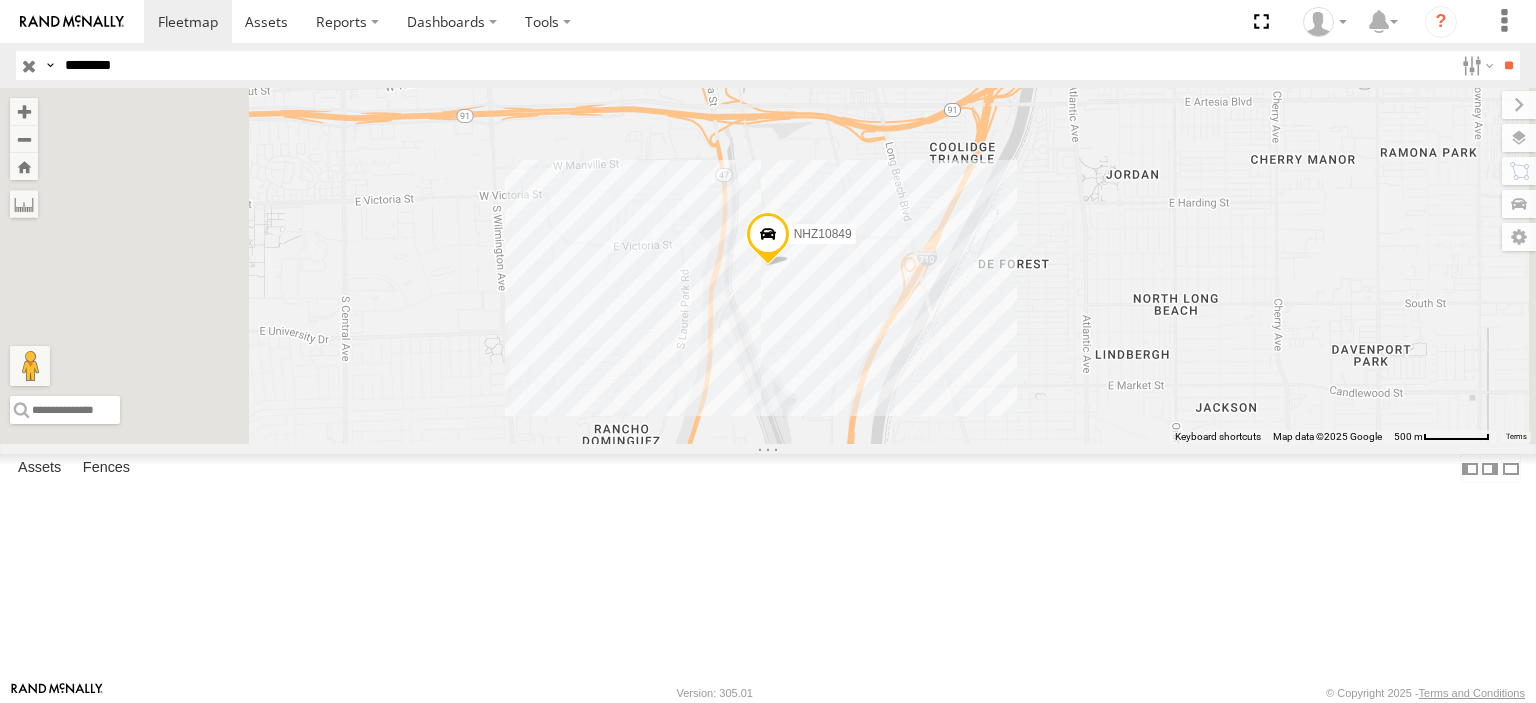 click on "********" at bounding box center [755, 65] 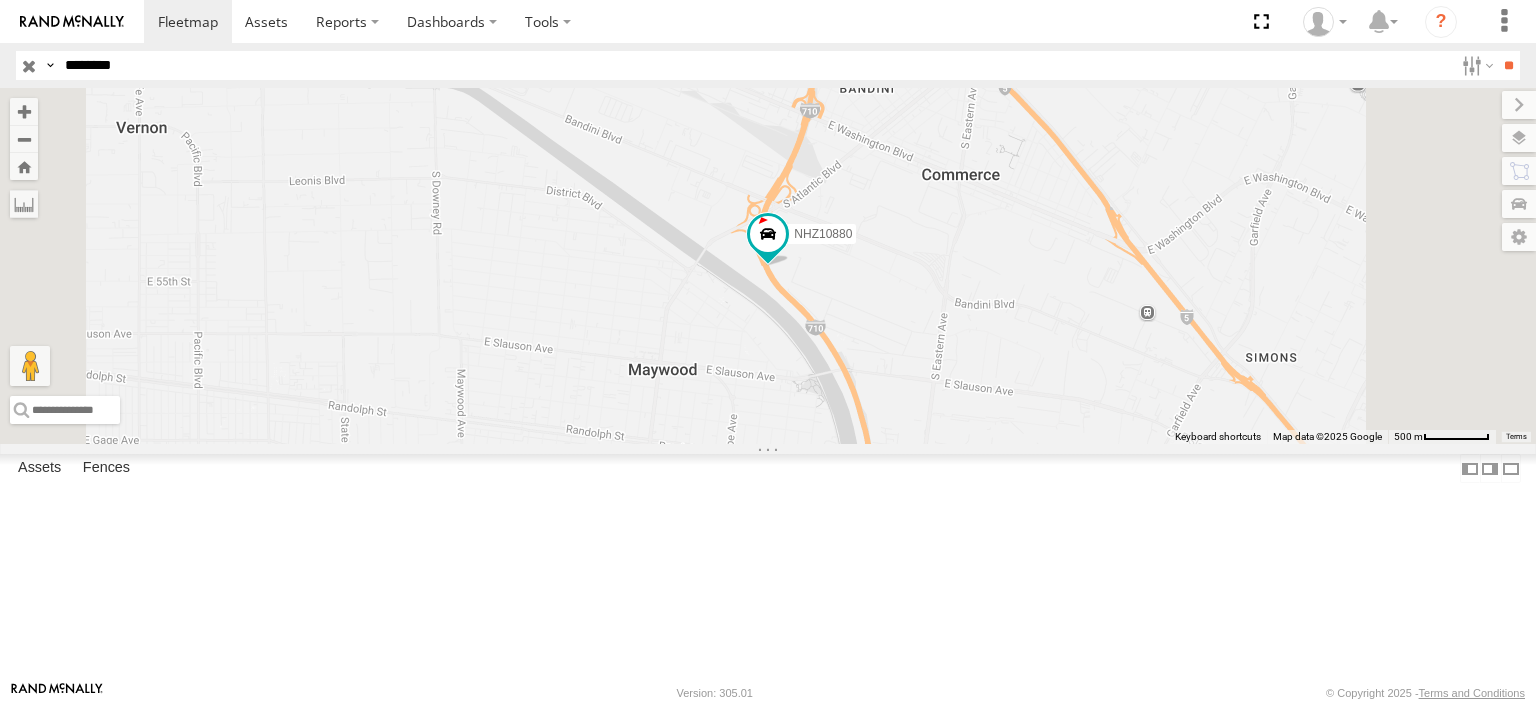 click at bounding box center (0, 0) 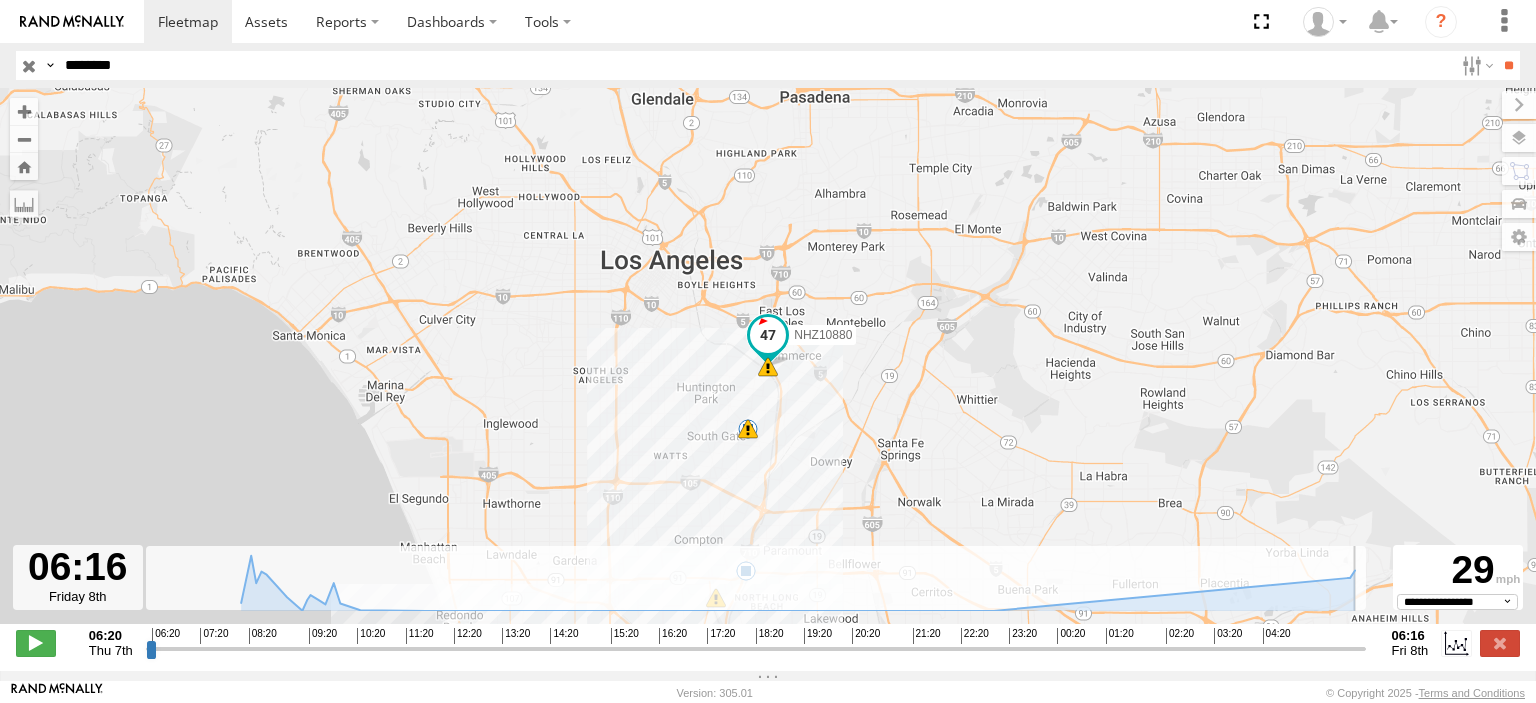 drag, startPoint x: 152, startPoint y: 653, endPoint x: 1422, endPoint y: 702, distance: 1270.945 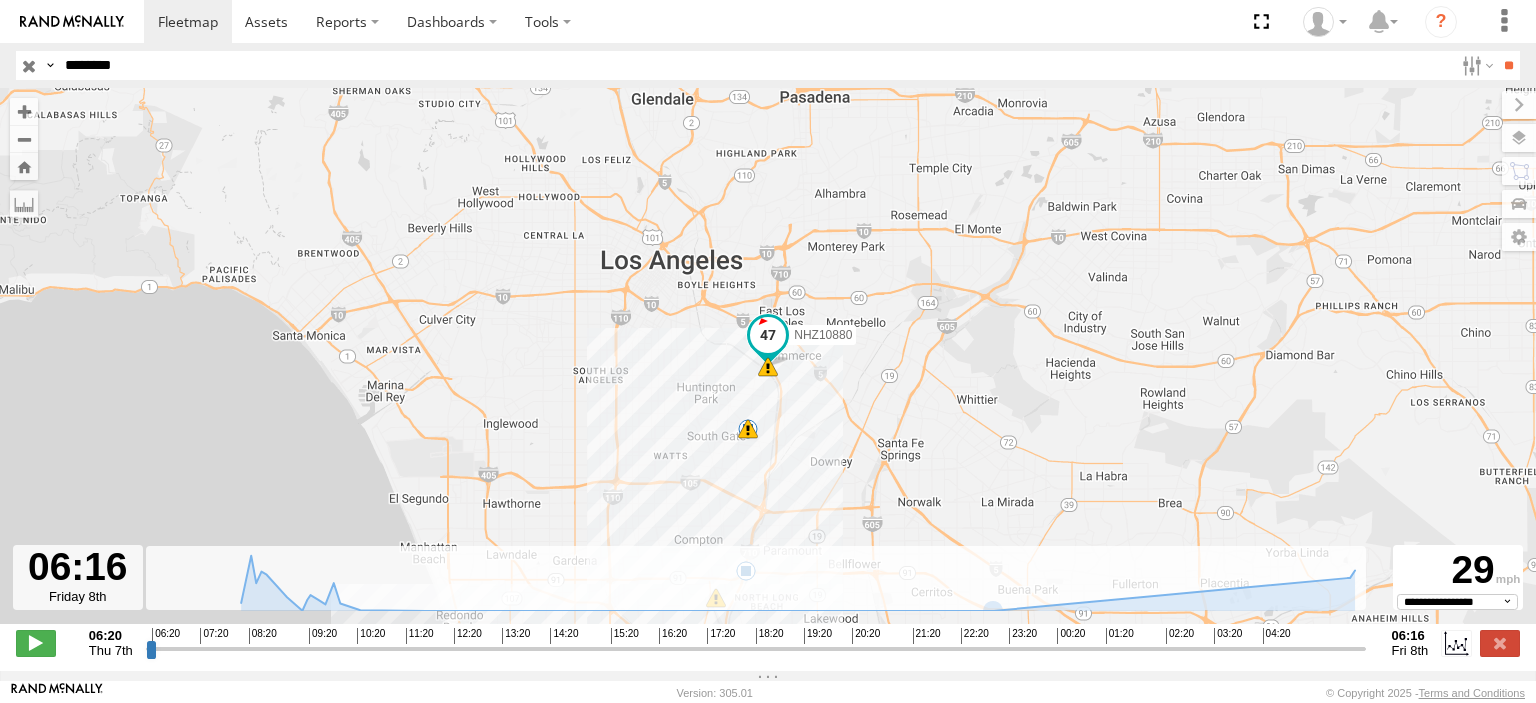click on "********" at bounding box center (755, 65) 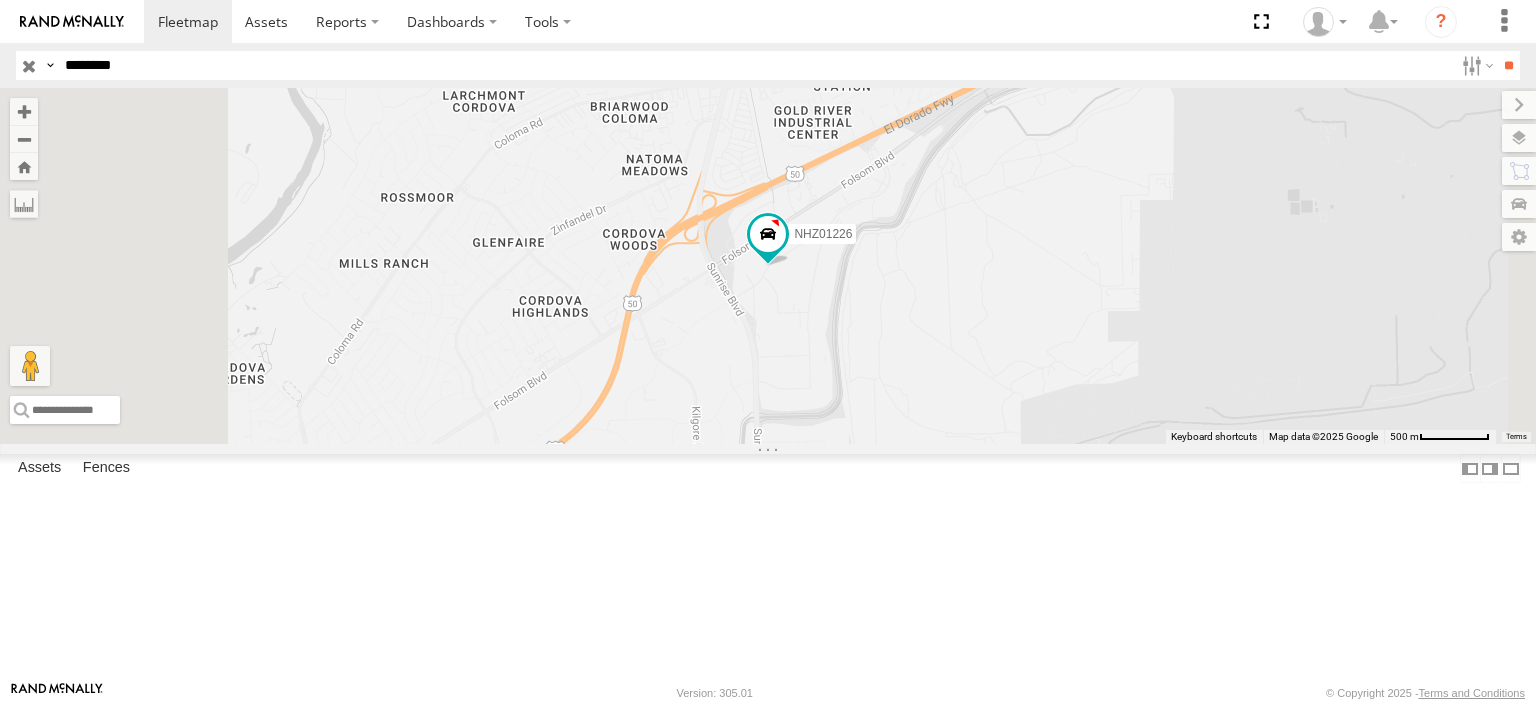 click at bounding box center [0, 0] 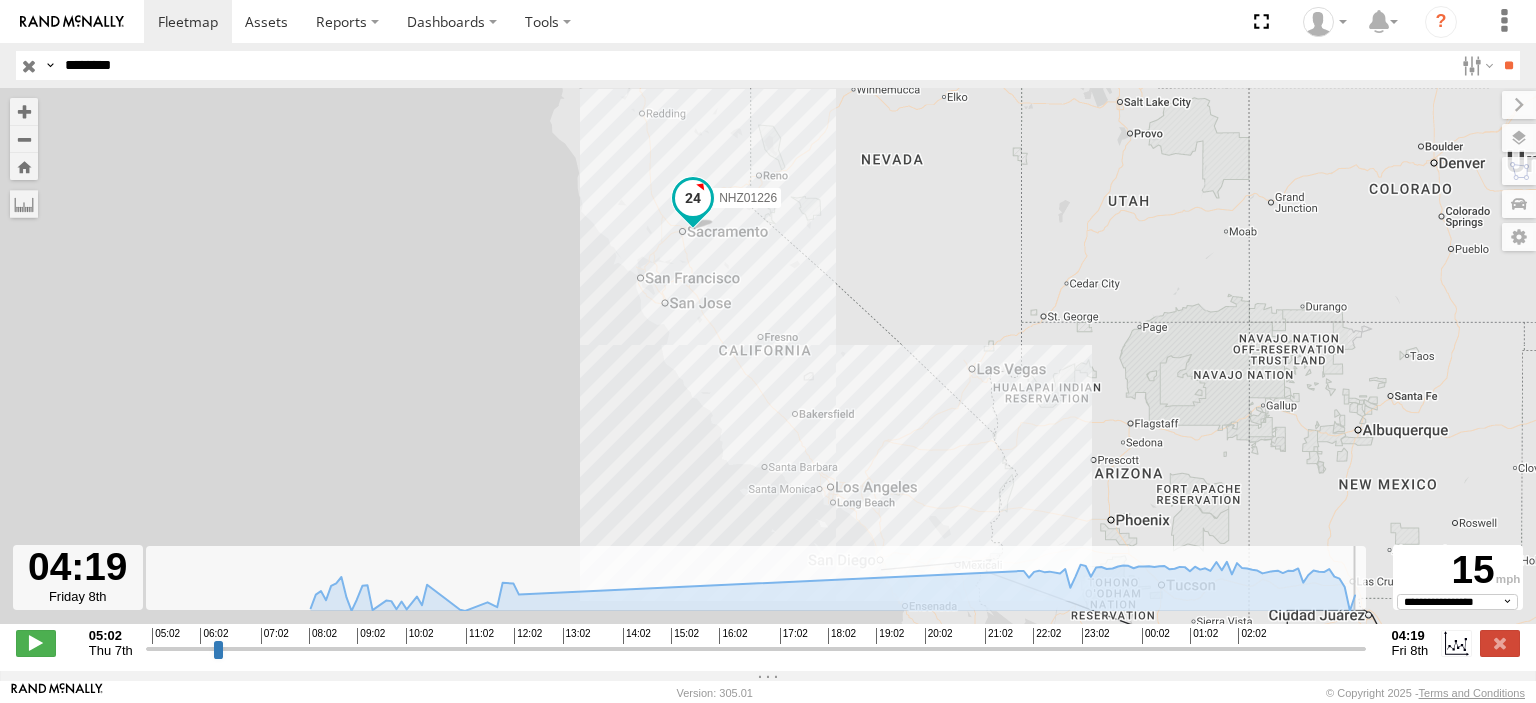 drag, startPoint x: 150, startPoint y: 663, endPoint x: 1387, endPoint y: 662, distance: 1237.0004 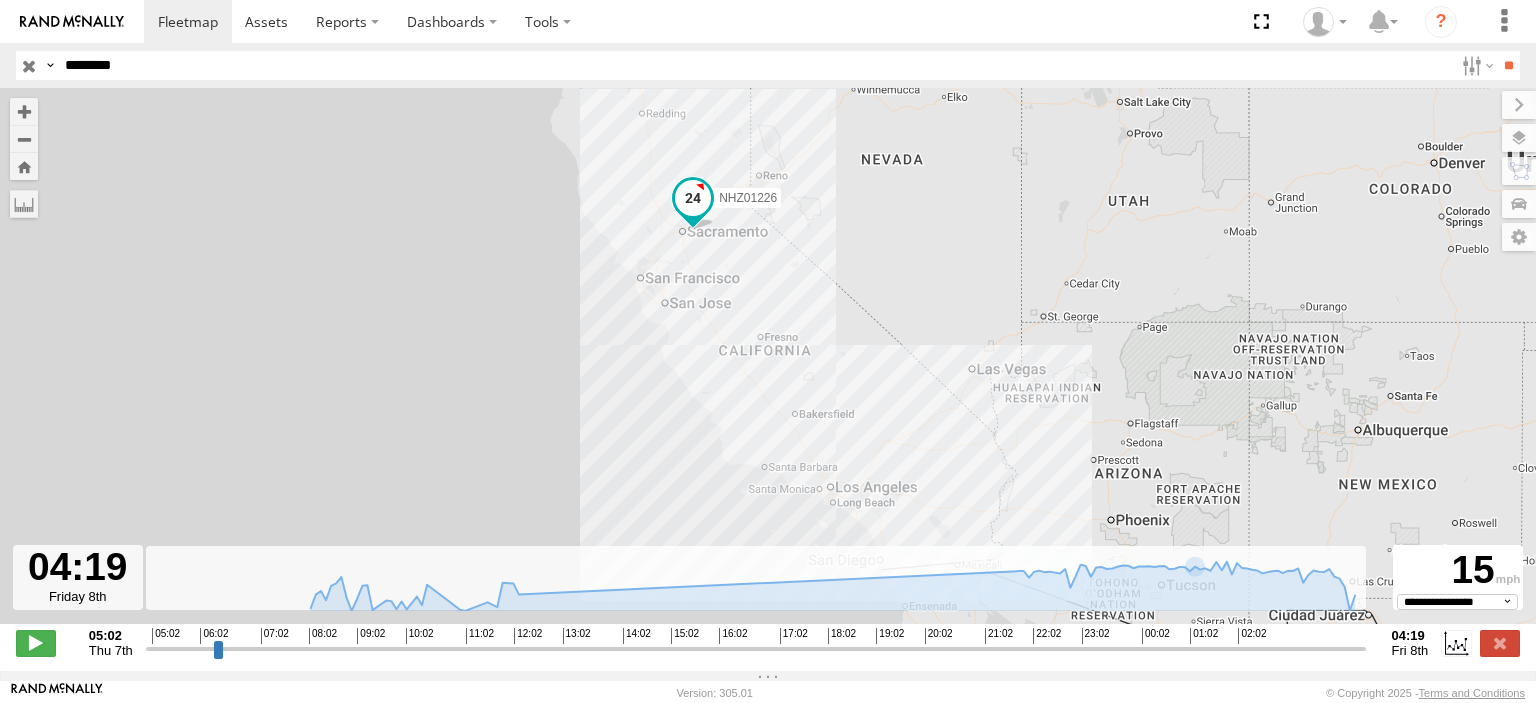 click on "********" at bounding box center [755, 65] 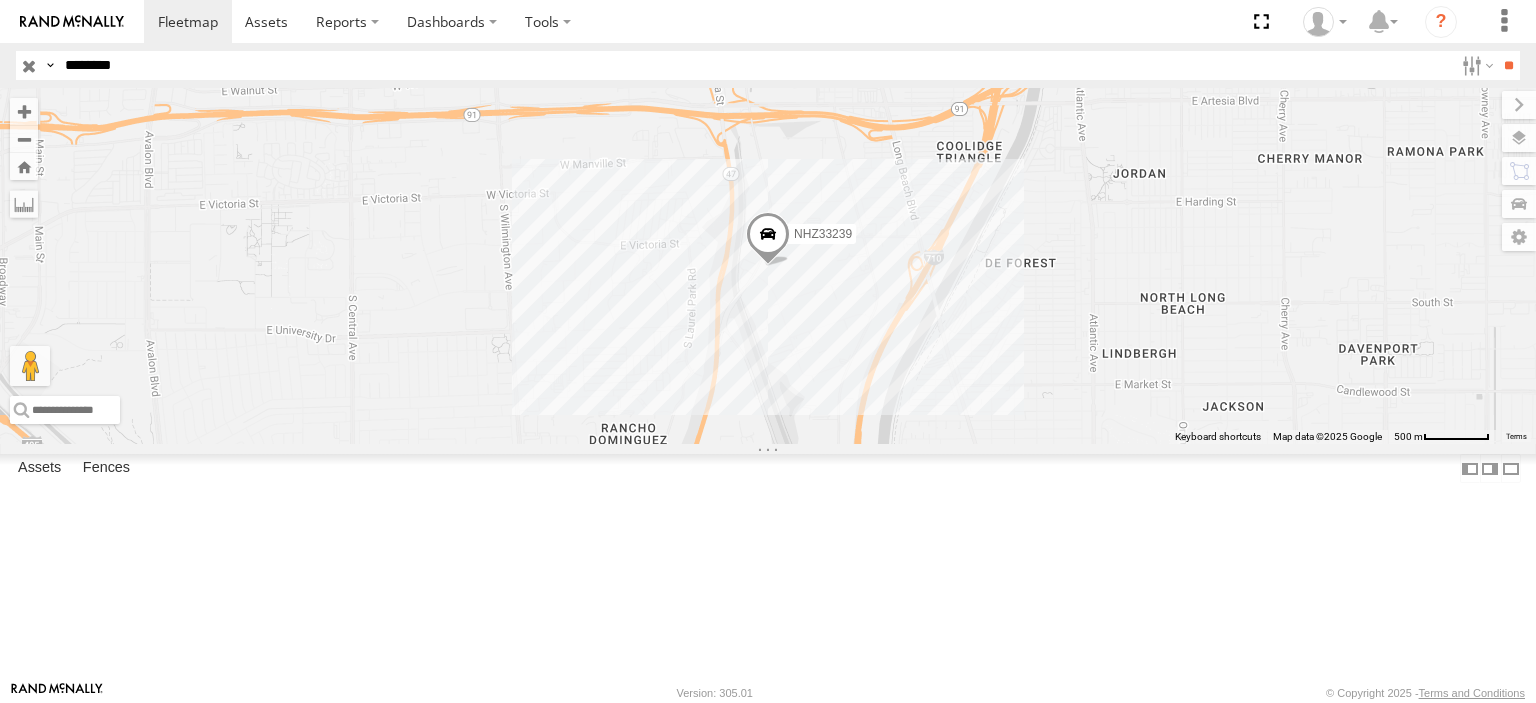 click on "********" at bounding box center [755, 65] 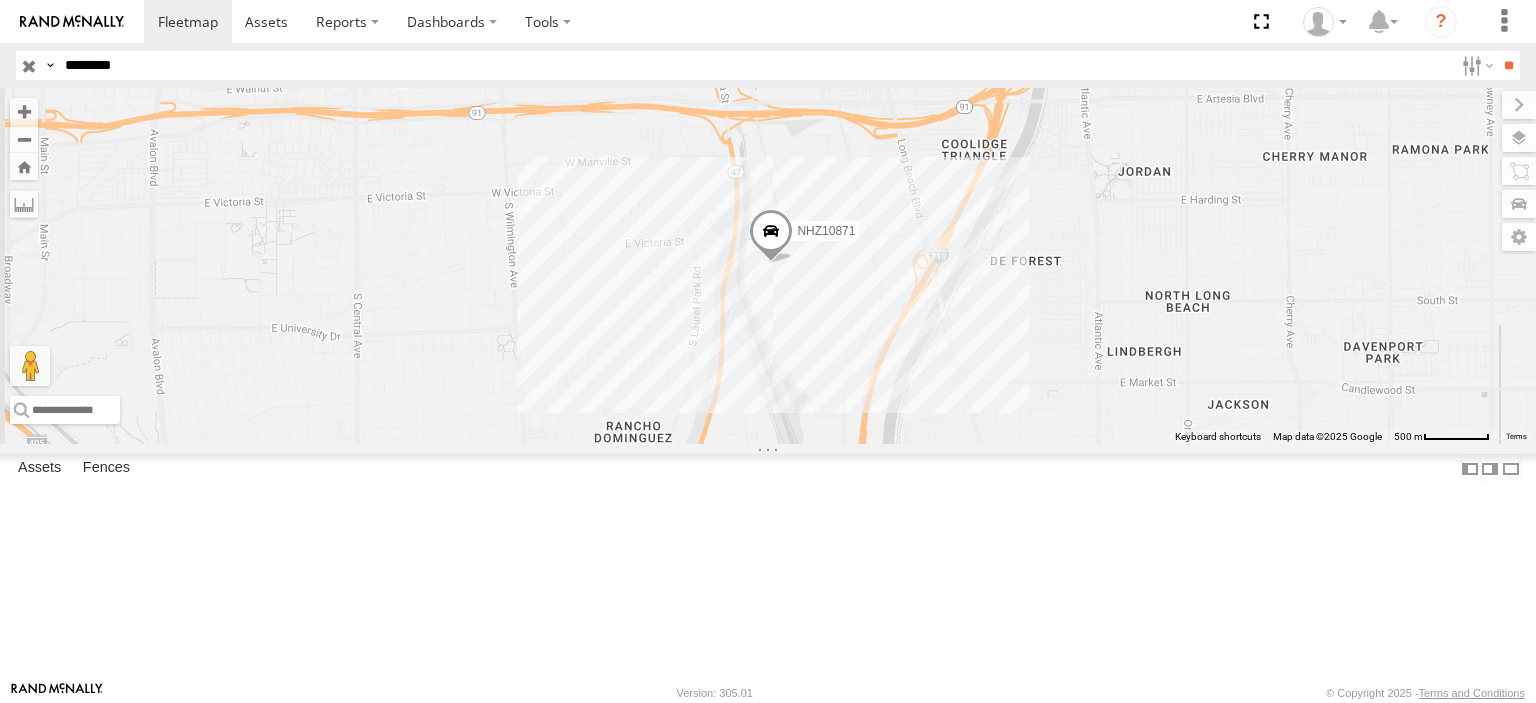 click on "********" at bounding box center [755, 65] 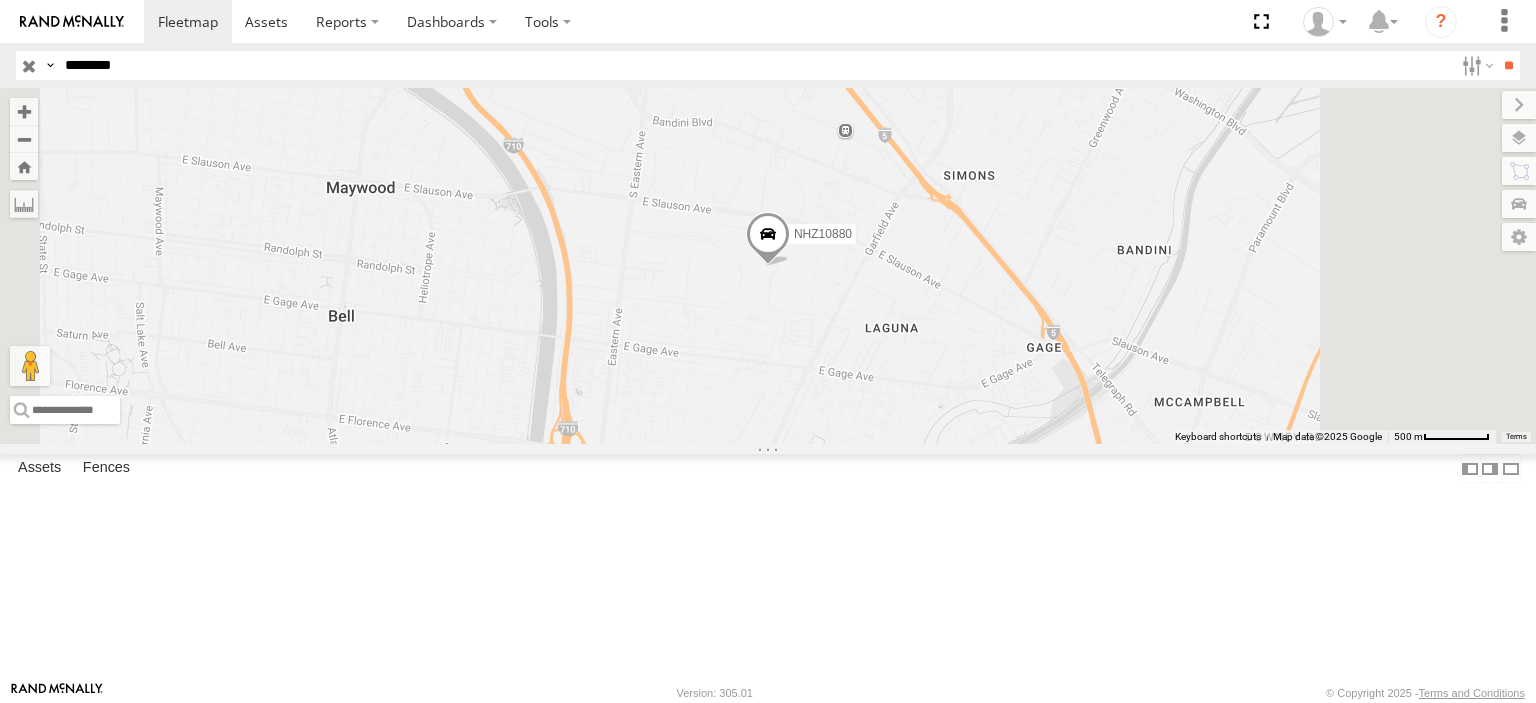 click at bounding box center [0, 0] 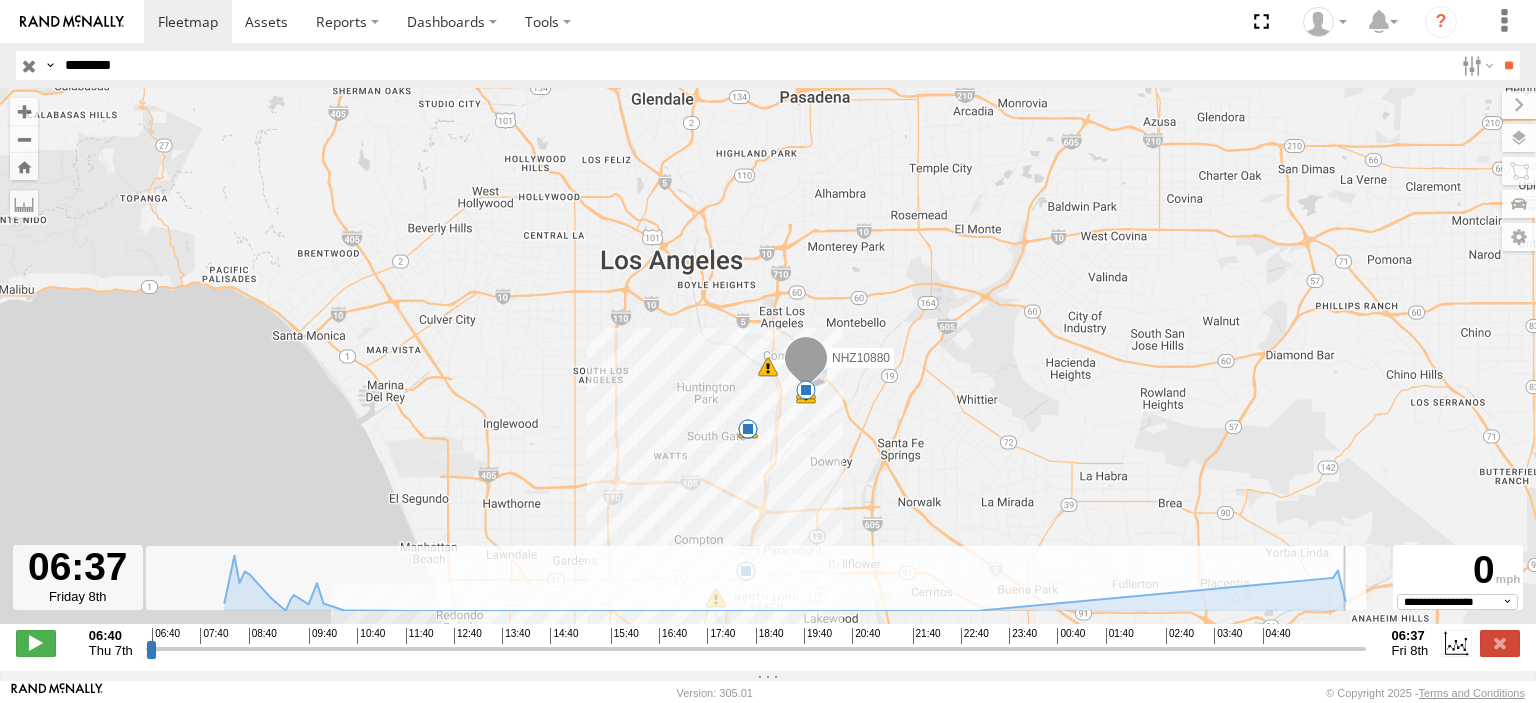drag, startPoint x: 148, startPoint y: 659, endPoint x: 1365, endPoint y: 575, distance: 1219.8955 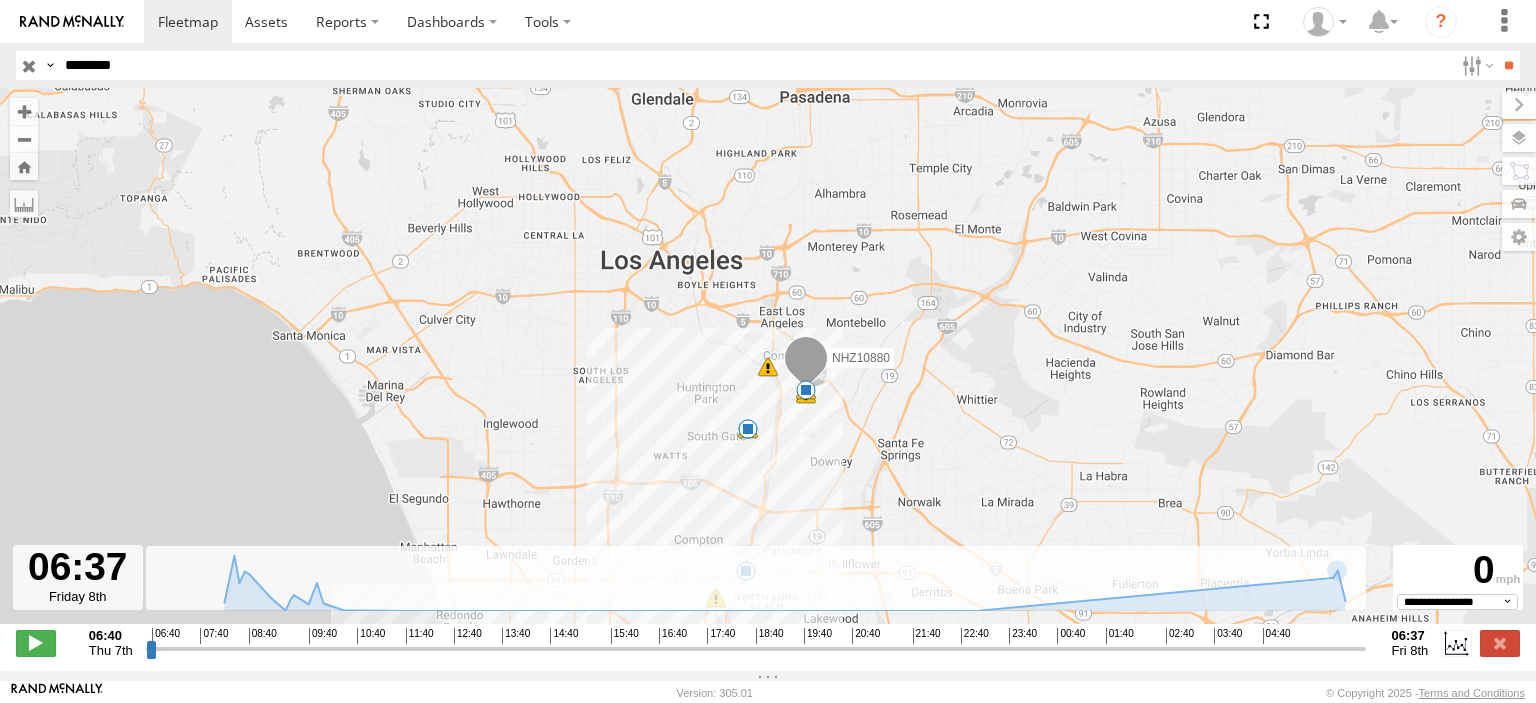 click on "********" at bounding box center [755, 65] 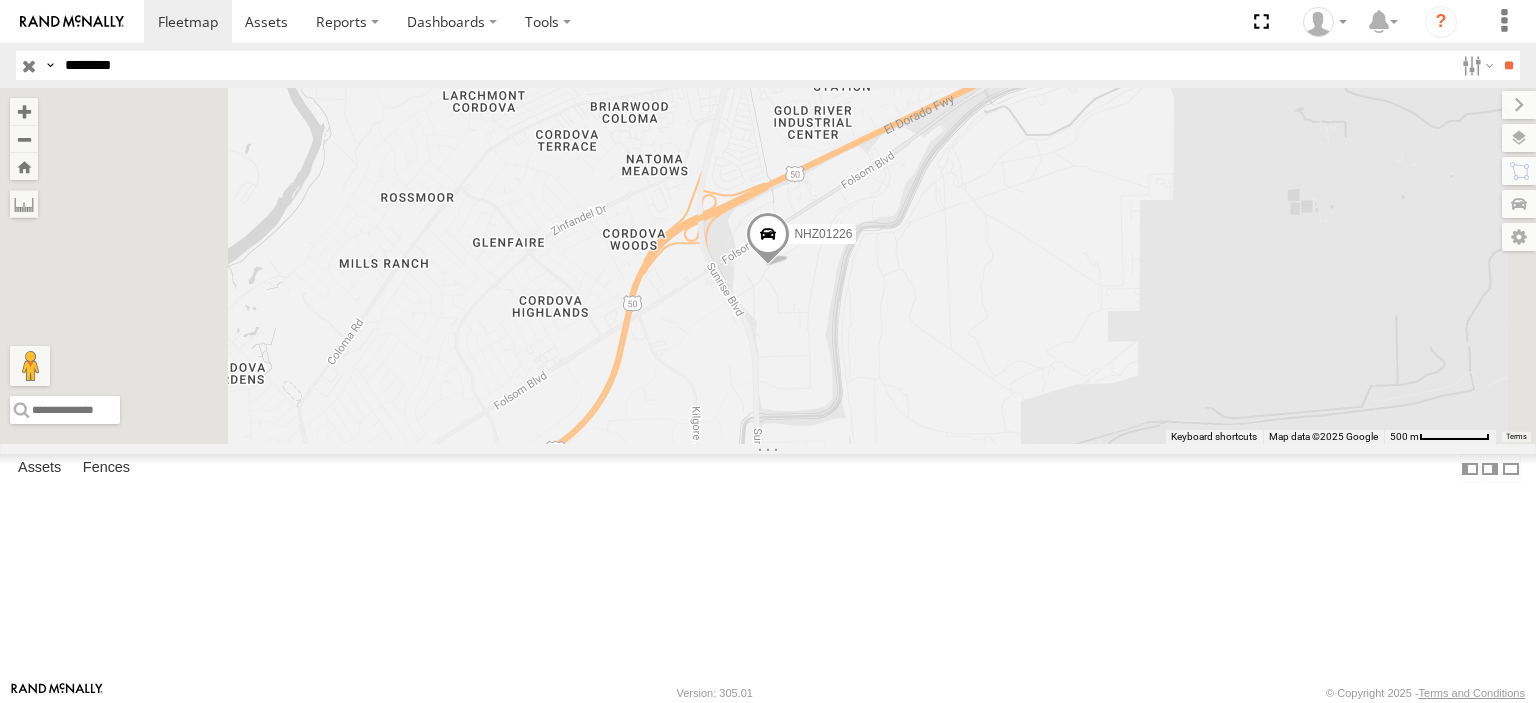 click at bounding box center (0, 0) 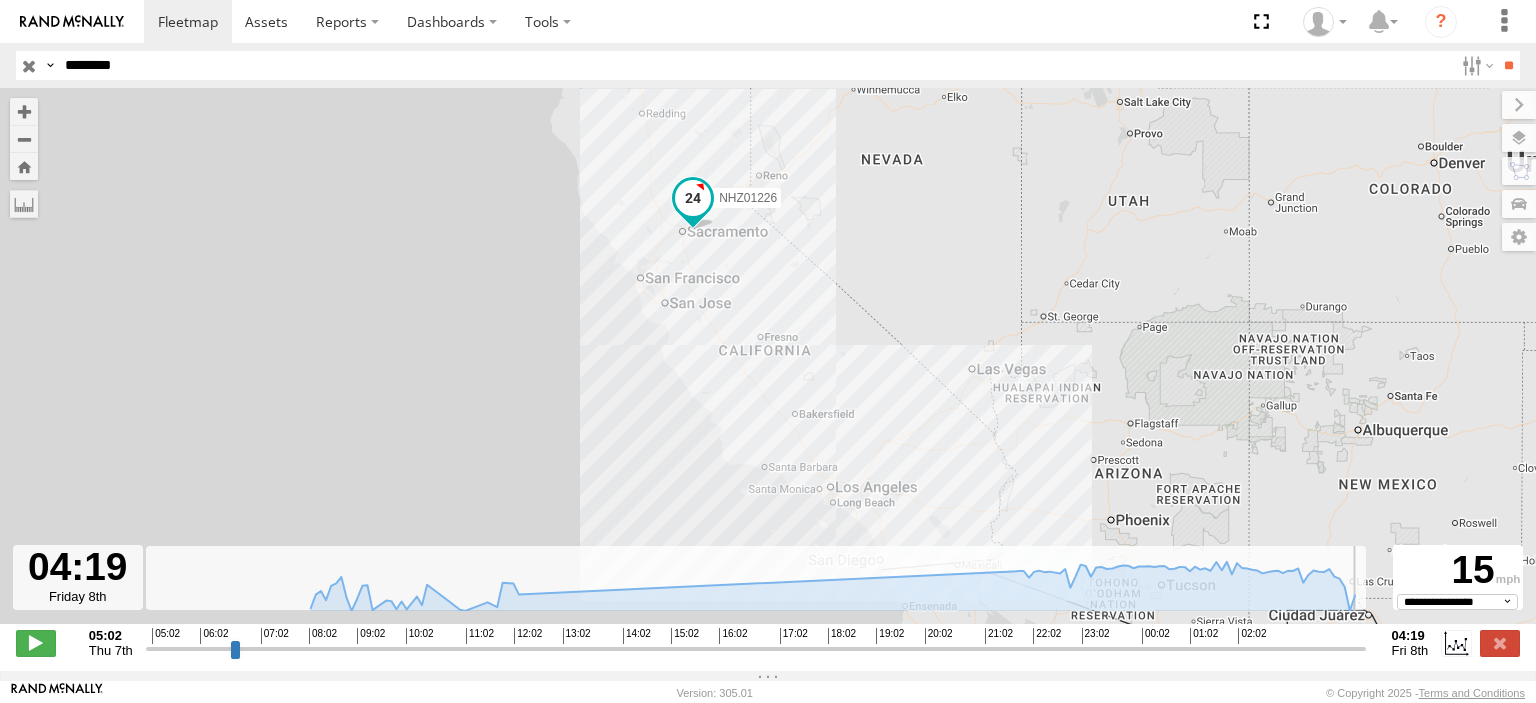 drag, startPoint x: 145, startPoint y: 663, endPoint x: 1362, endPoint y: 657, distance: 1217.0148 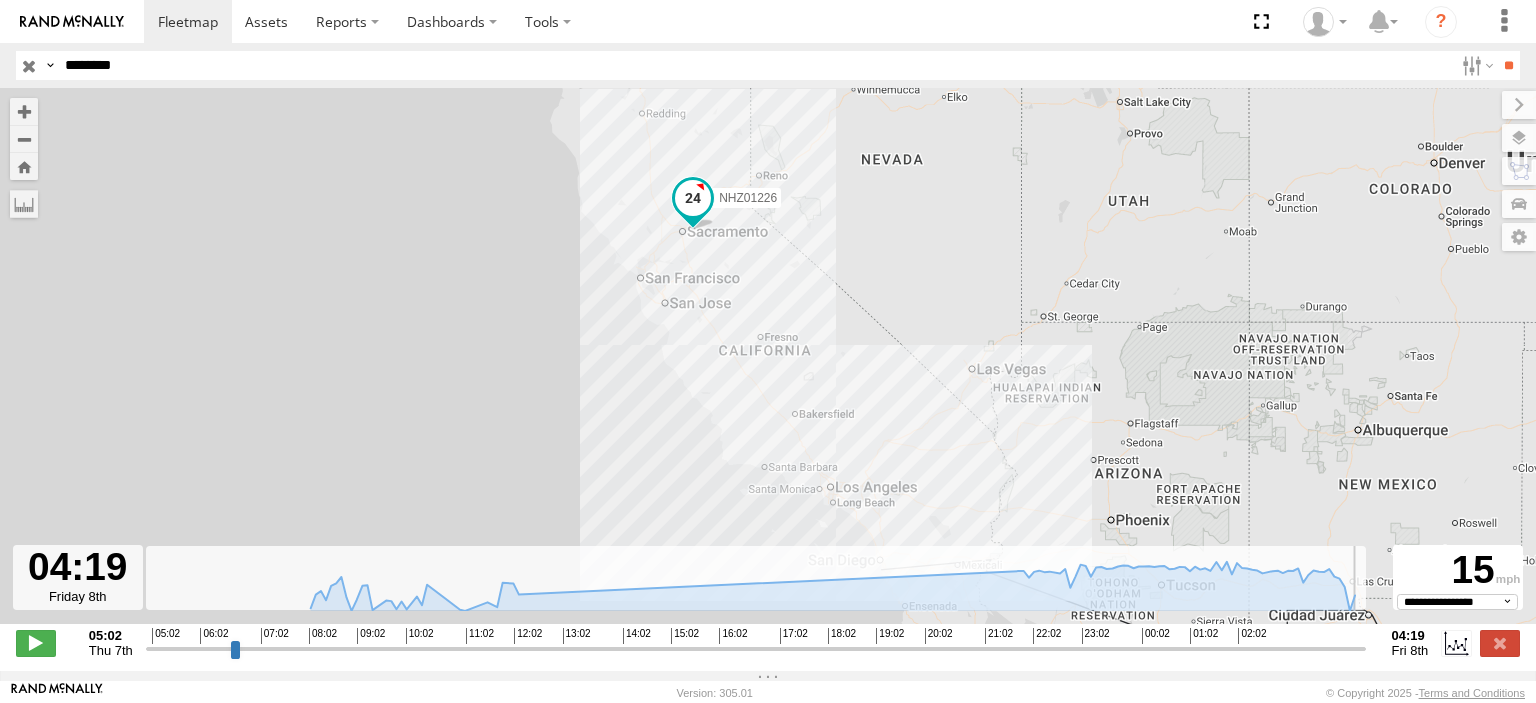 type on "**********" 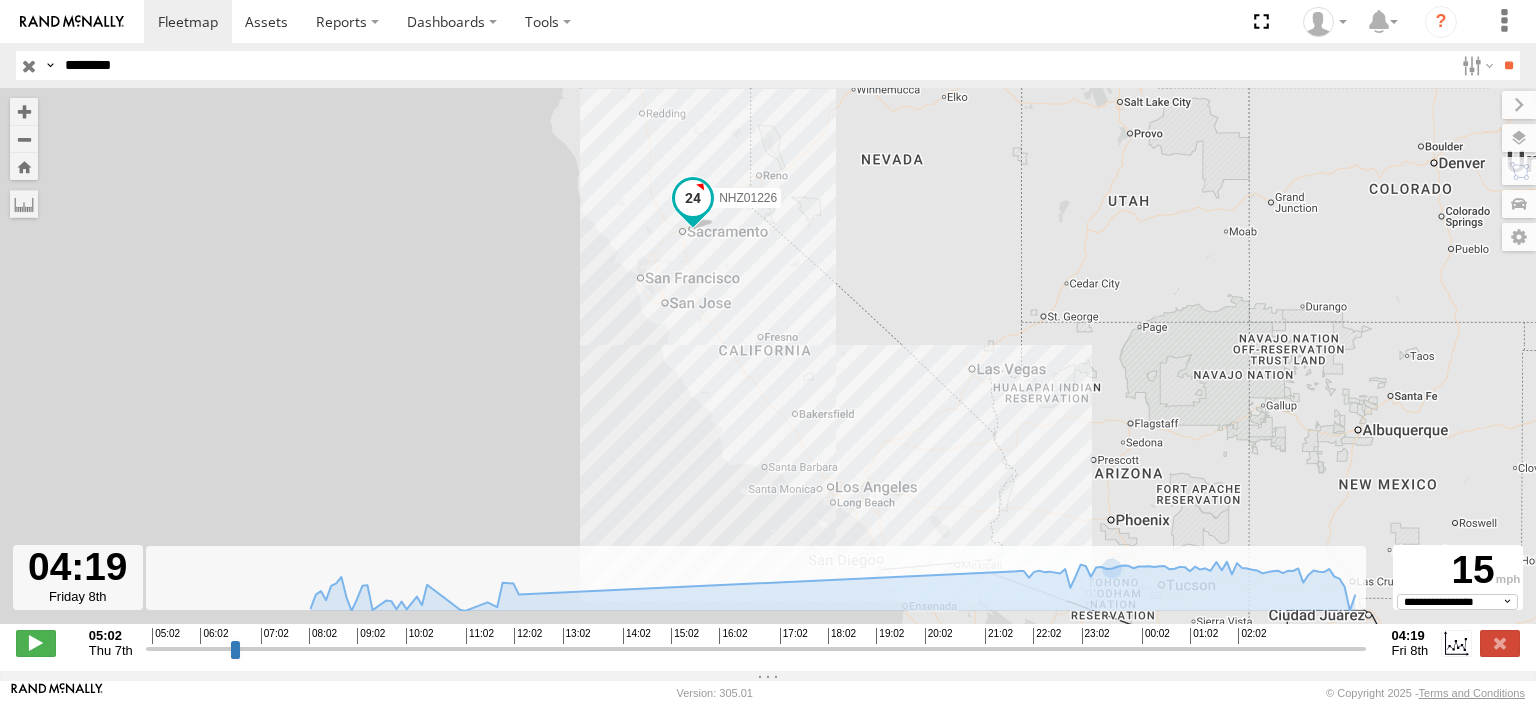 click on "********" at bounding box center [755, 65] 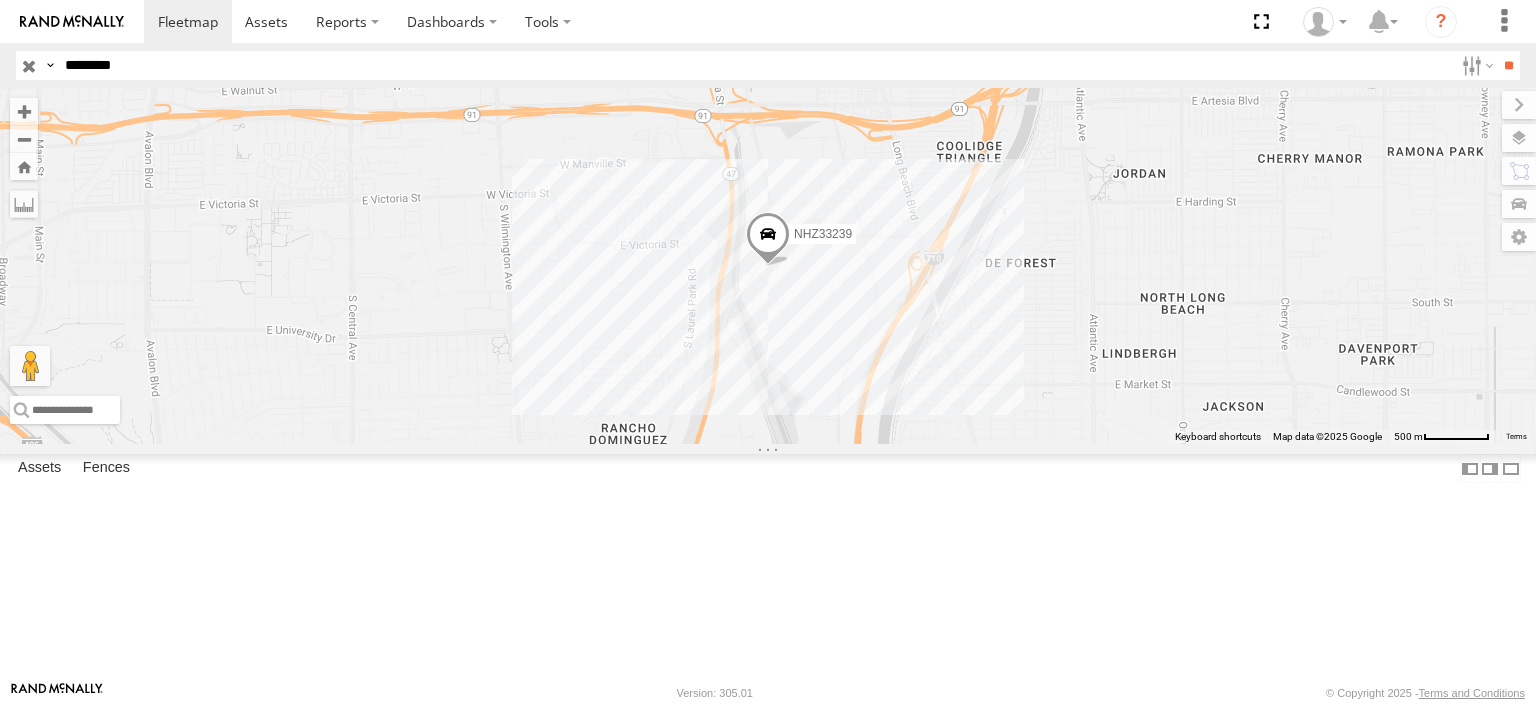 click on "********" at bounding box center (755, 65) 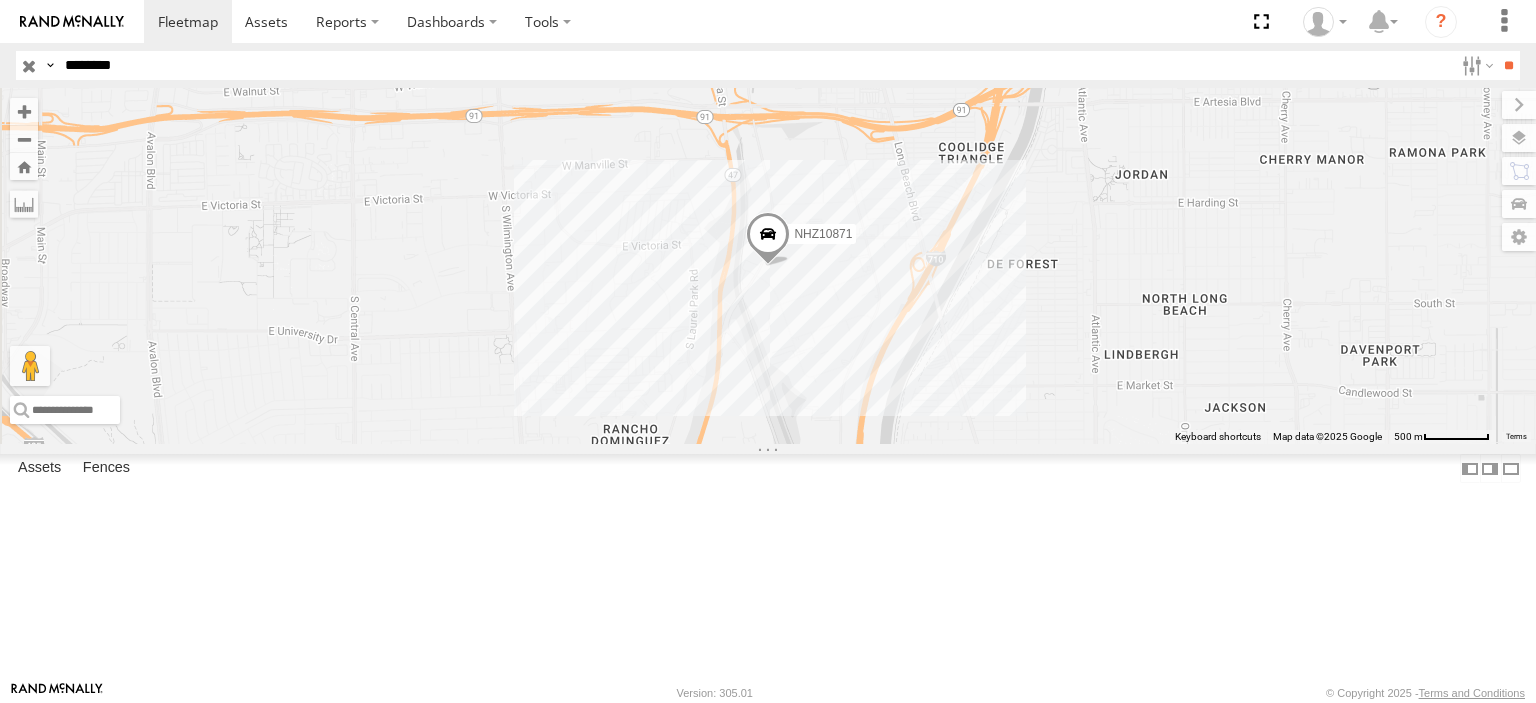 click on "********" at bounding box center [755, 65] 